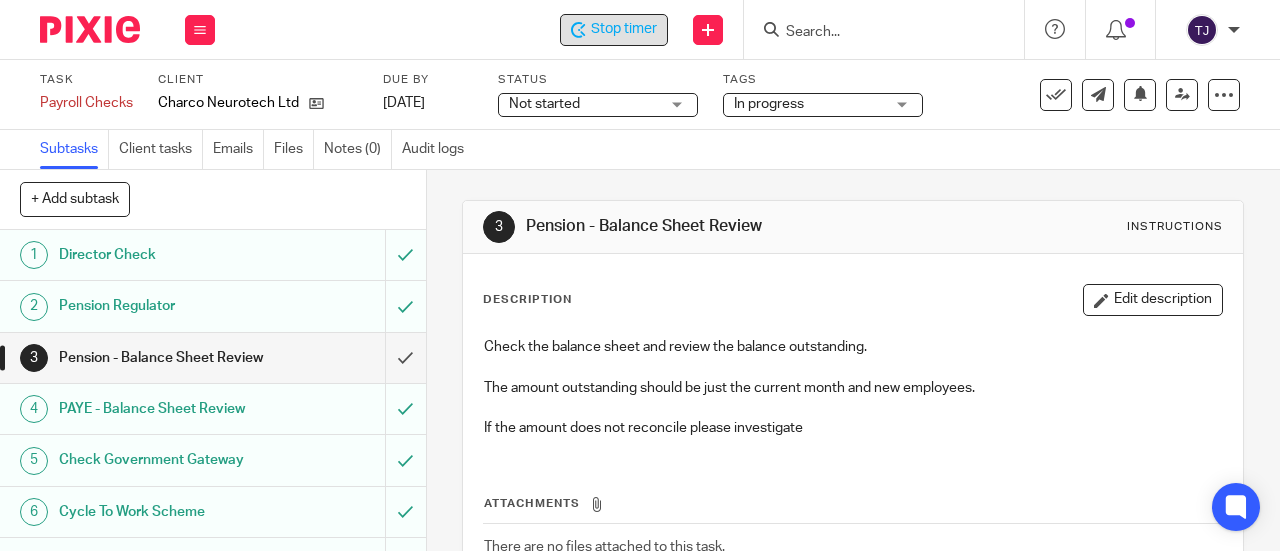 scroll, scrollTop: 0, scrollLeft: 0, axis: both 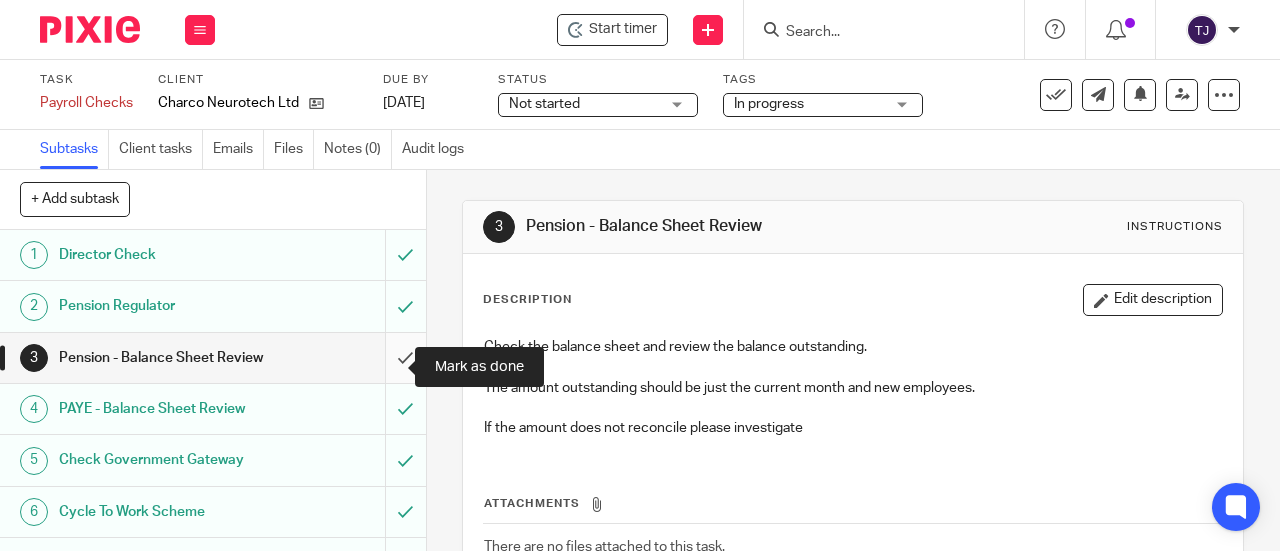 click at bounding box center (213, 358) 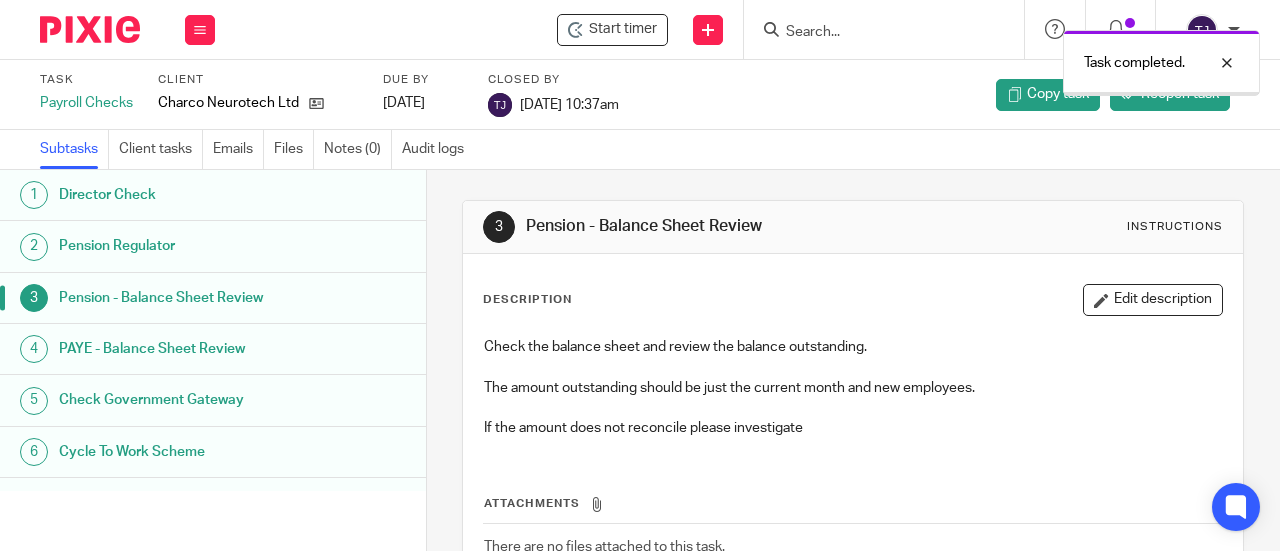 scroll, scrollTop: 0, scrollLeft: 0, axis: both 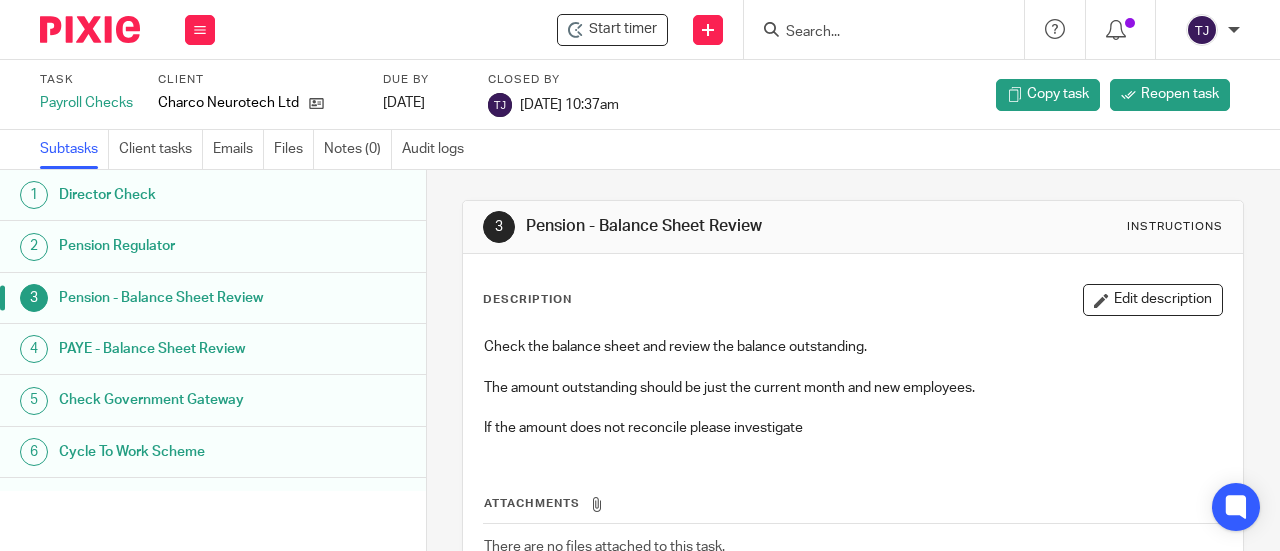 click on "Start timer
Send new email
Create task
Add client
Get Support
Contact via email
Check our documentation
Access the academy
View roadmap" at bounding box center (757, 29) 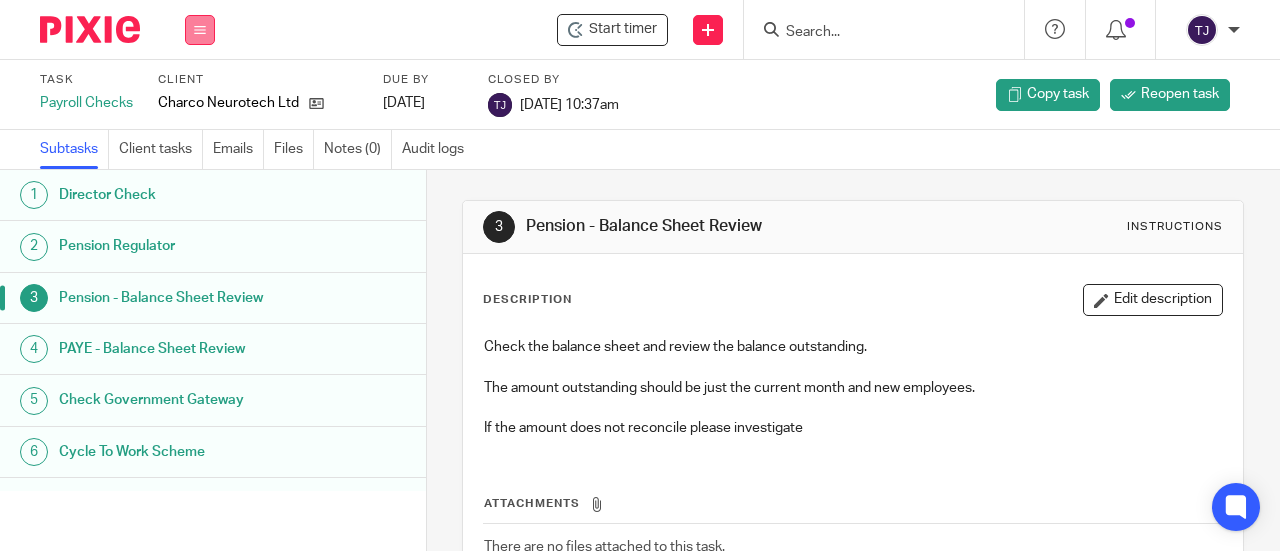 click at bounding box center (200, 30) 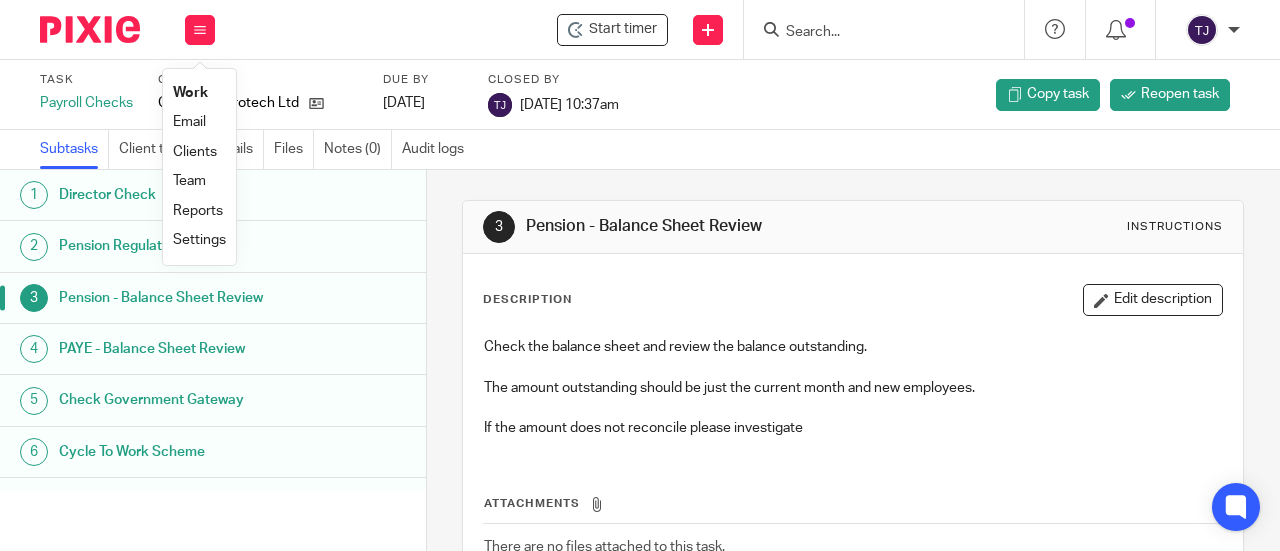 click on "Work" at bounding box center [190, 93] 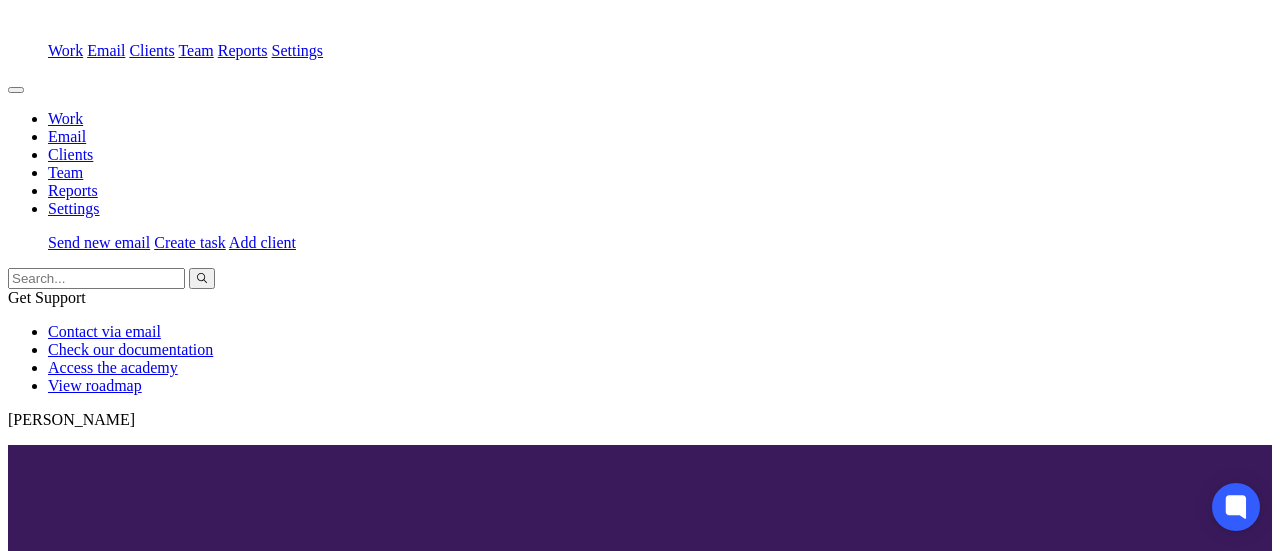 scroll, scrollTop: 0, scrollLeft: 0, axis: both 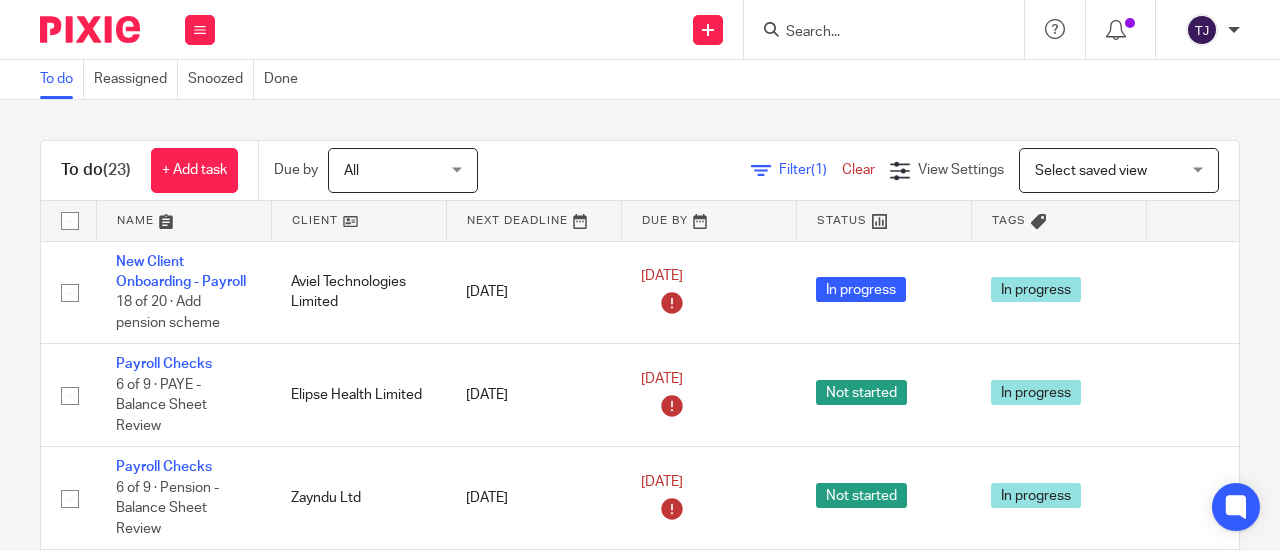 click on "Send new email
Create task
Add client
Get Support
Contact via email
Check our documentation
Access the academy
View roadmap" at bounding box center [757, 29] 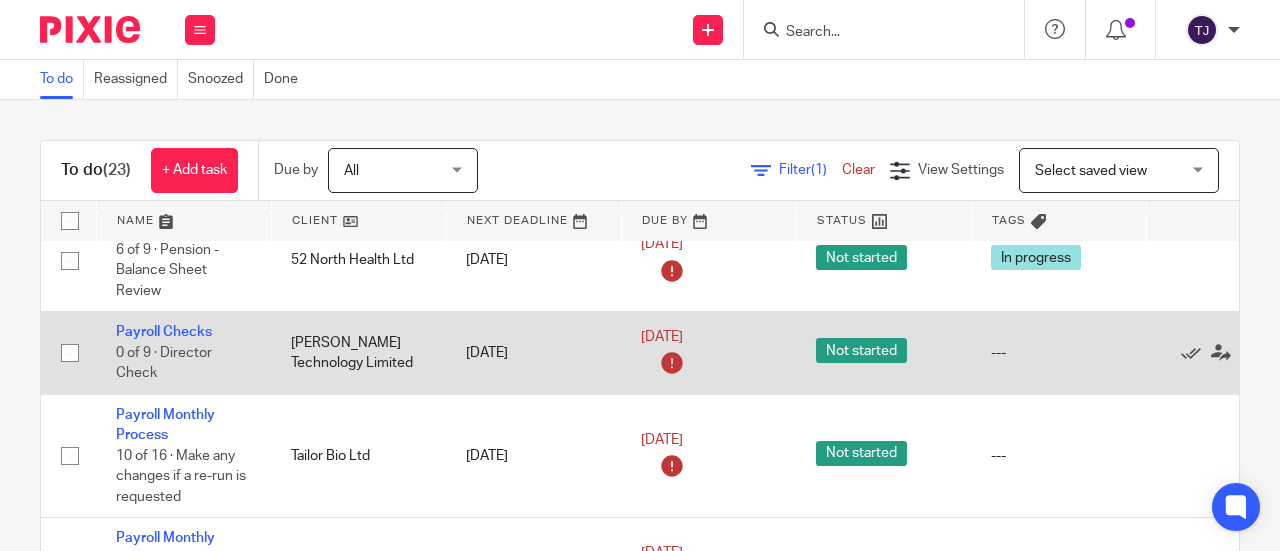 scroll, scrollTop: 300, scrollLeft: 0, axis: vertical 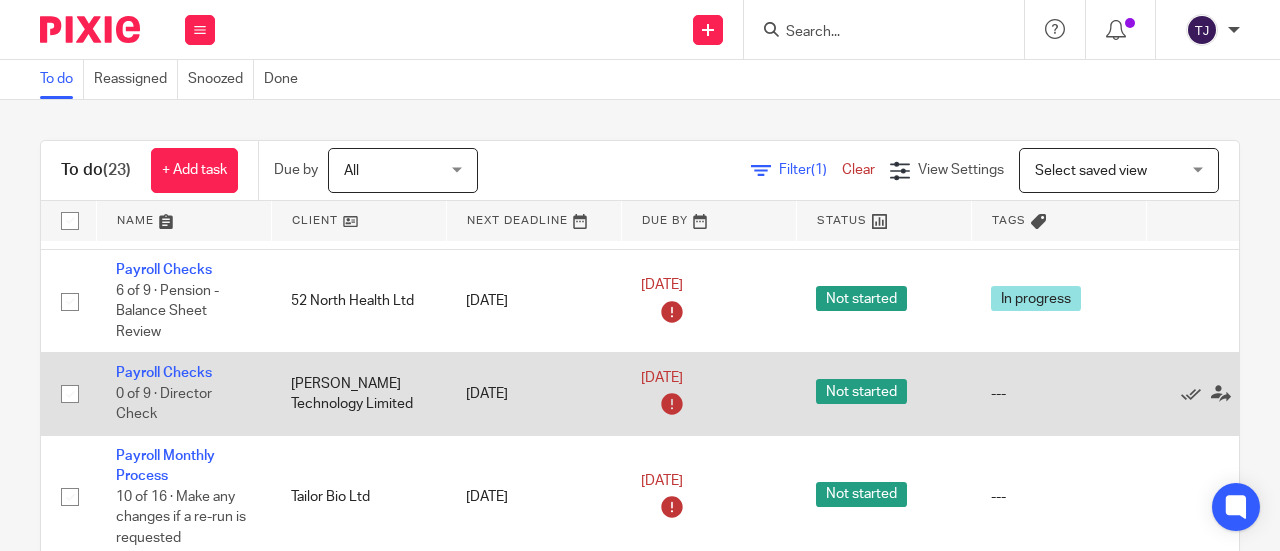 click at bounding box center (70, 394) 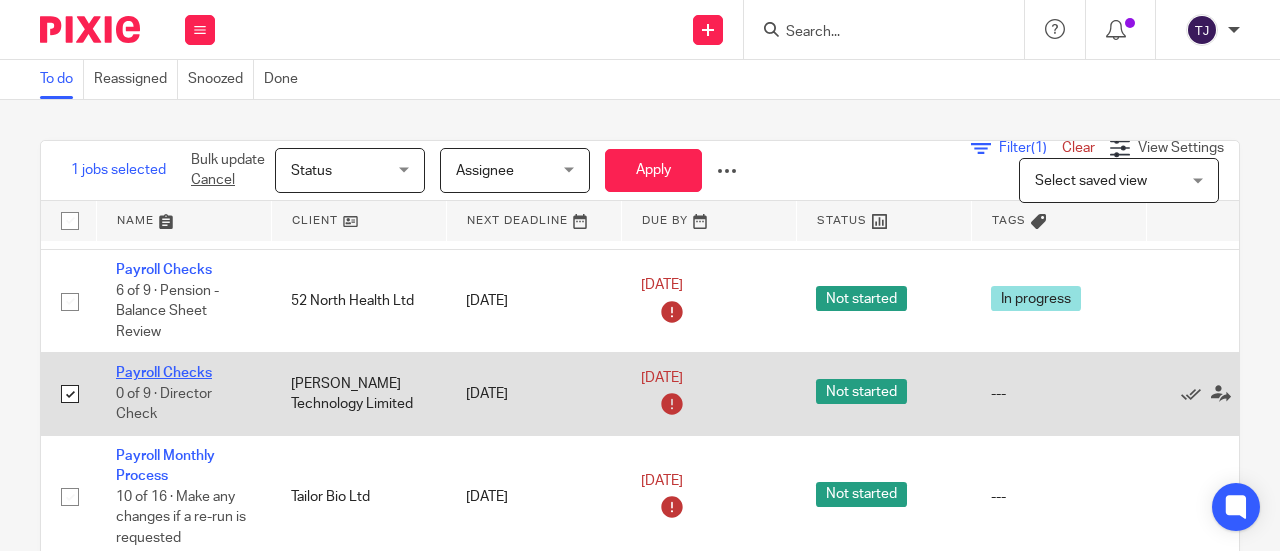 click on "Payroll  Checks" at bounding box center (164, 373) 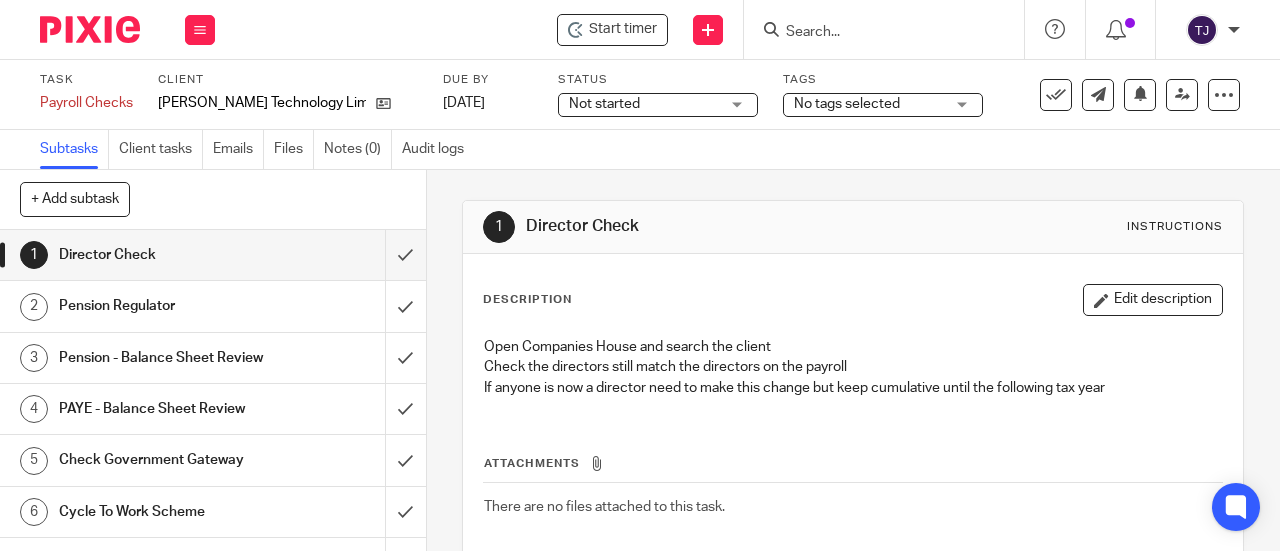 scroll, scrollTop: 0, scrollLeft: 0, axis: both 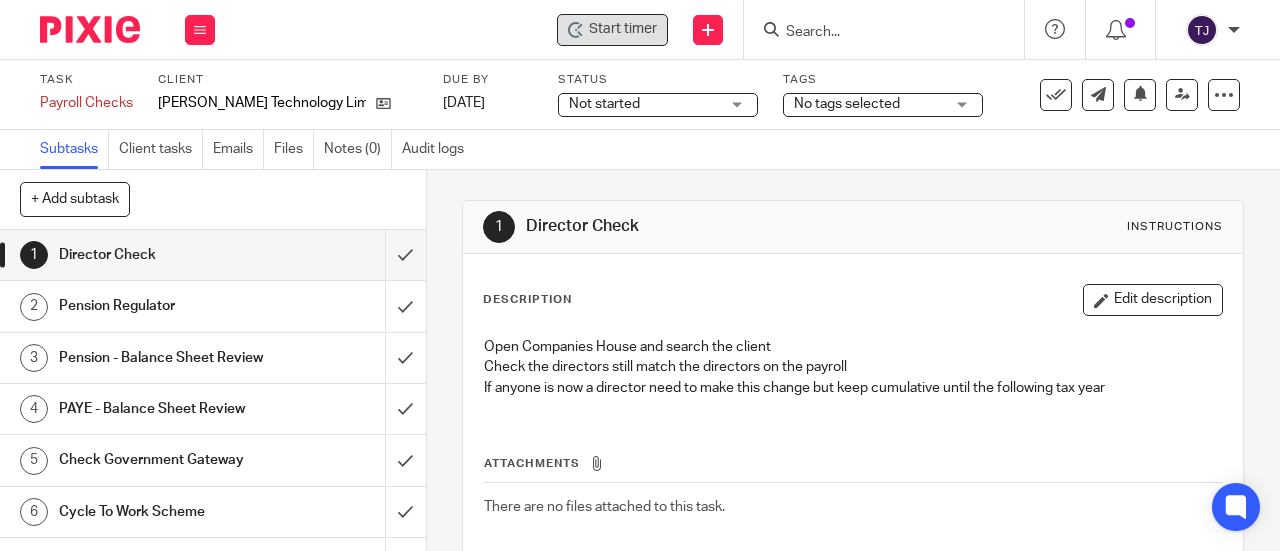 click on "Start timer" at bounding box center (623, 29) 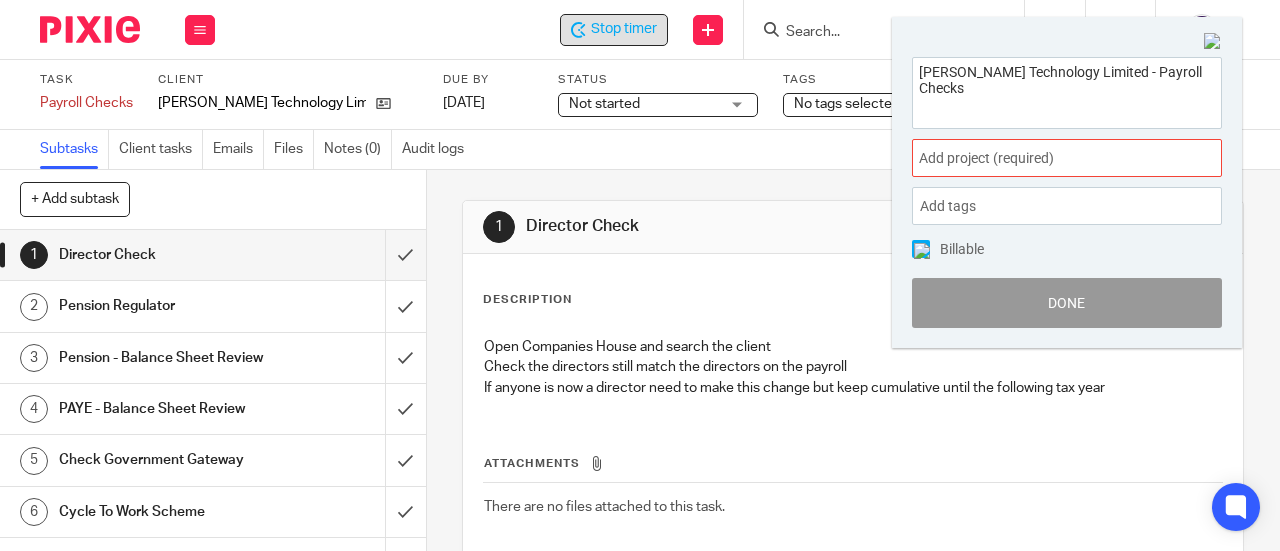 click on "Add project (required) :" at bounding box center [1045, 158] 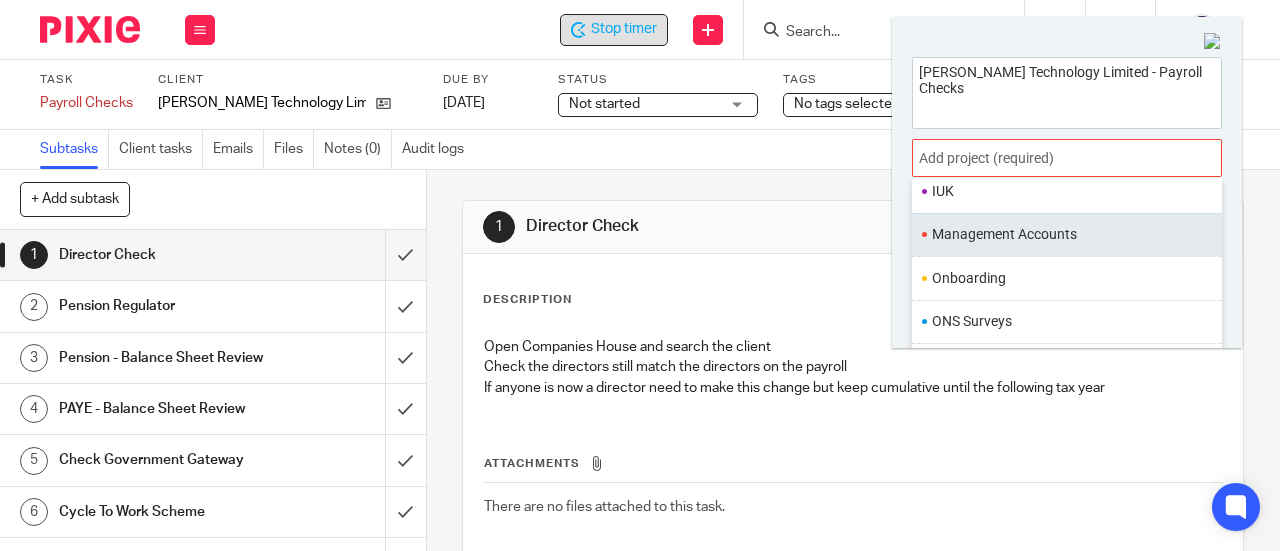 scroll, scrollTop: 700, scrollLeft: 0, axis: vertical 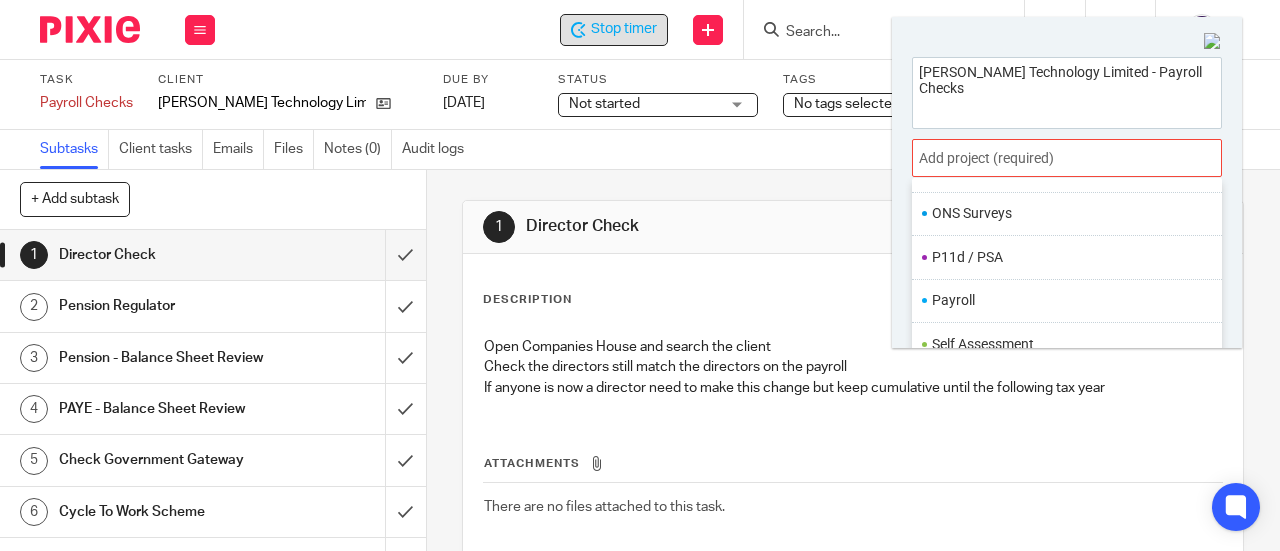 click on "Payroll" at bounding box center (1062, 300) 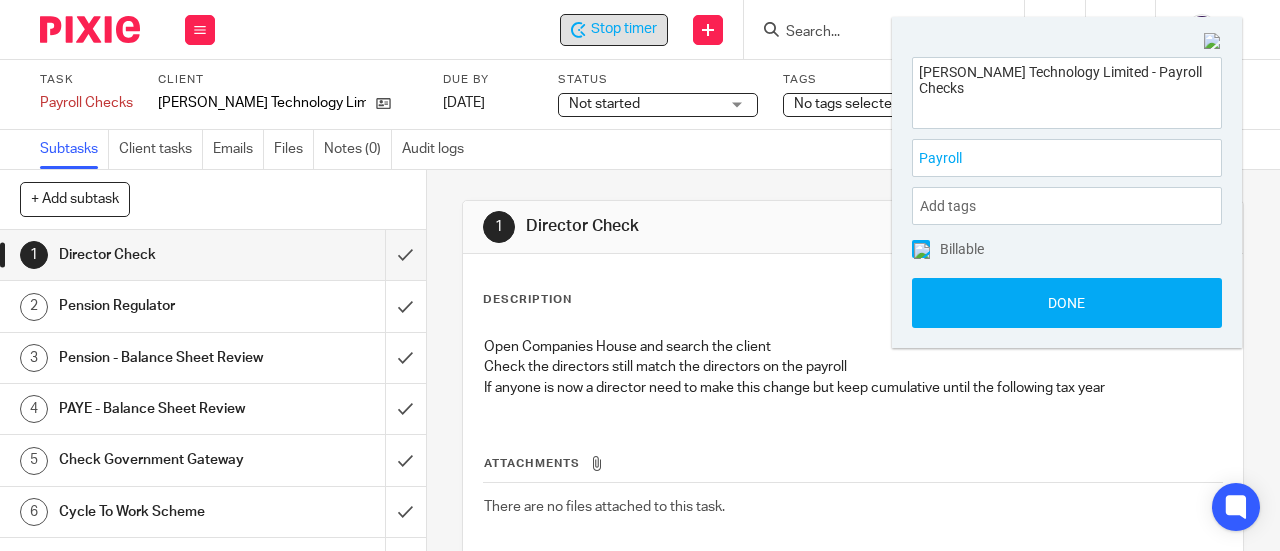 click on "Stop timer
Send new email
Create task
Add client
Get Support
Contact via email
Check our documentation
Access the academy
View roadmap" at bounding box center (757, 29) 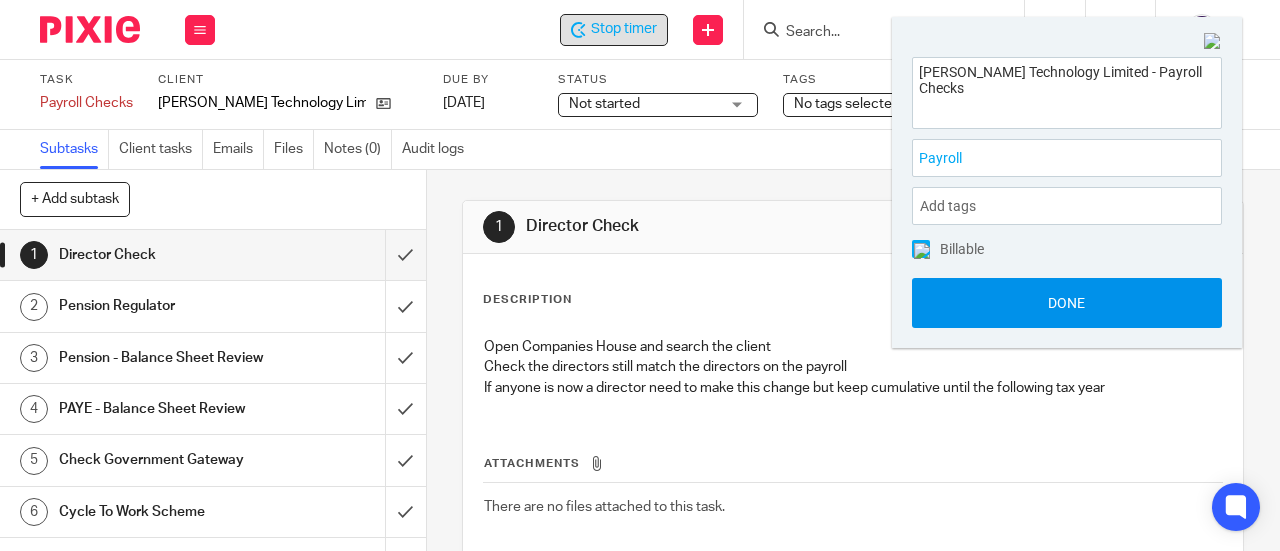 click on "Done" at bounding box center (1067, 303) 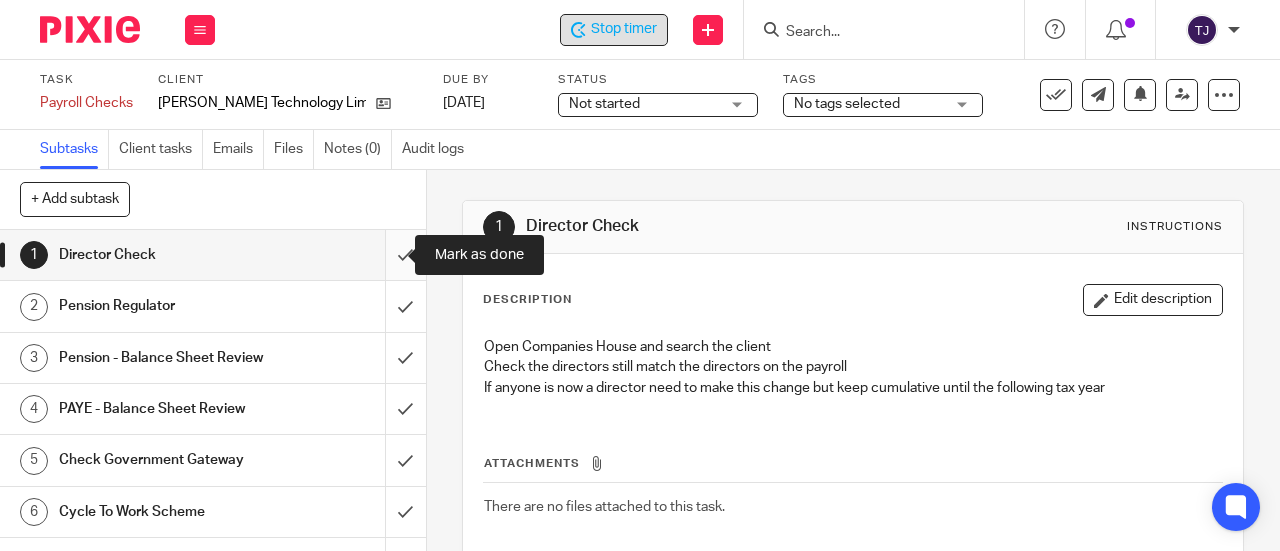 click at bounding box center (213, 255) 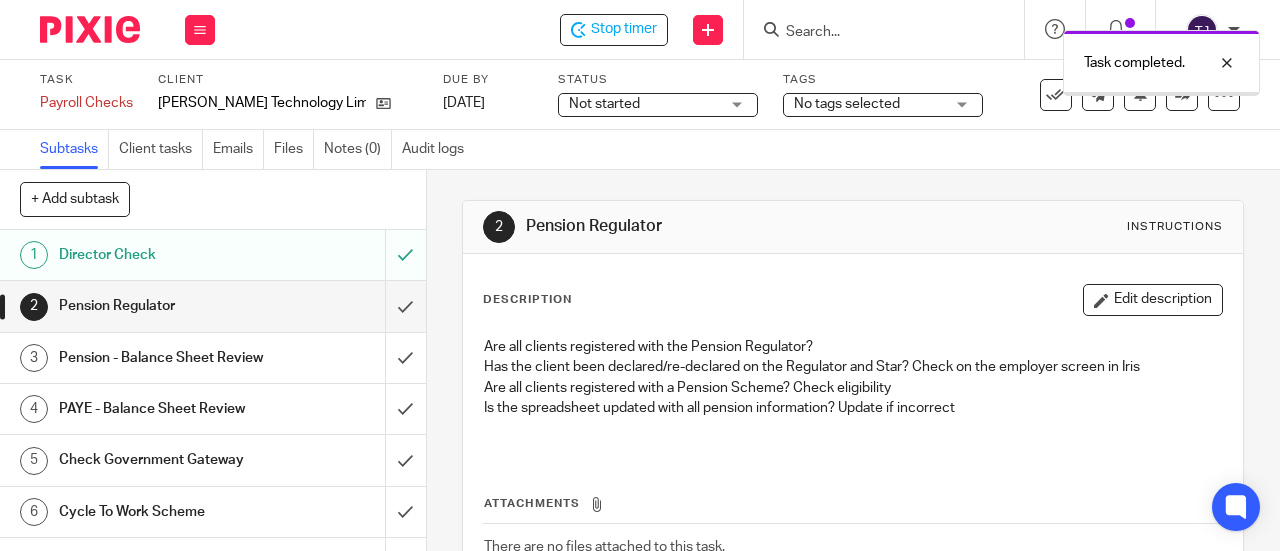scroll, scrollTop: 0, scrollLeft: 0, axis: both 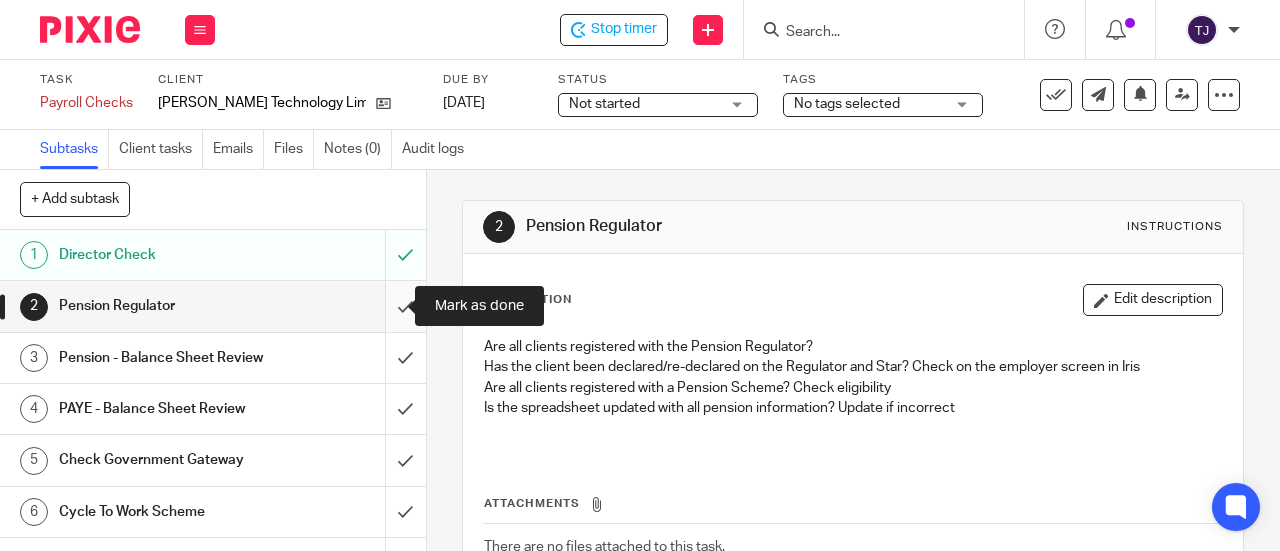 click at bounding box center (213, 306) 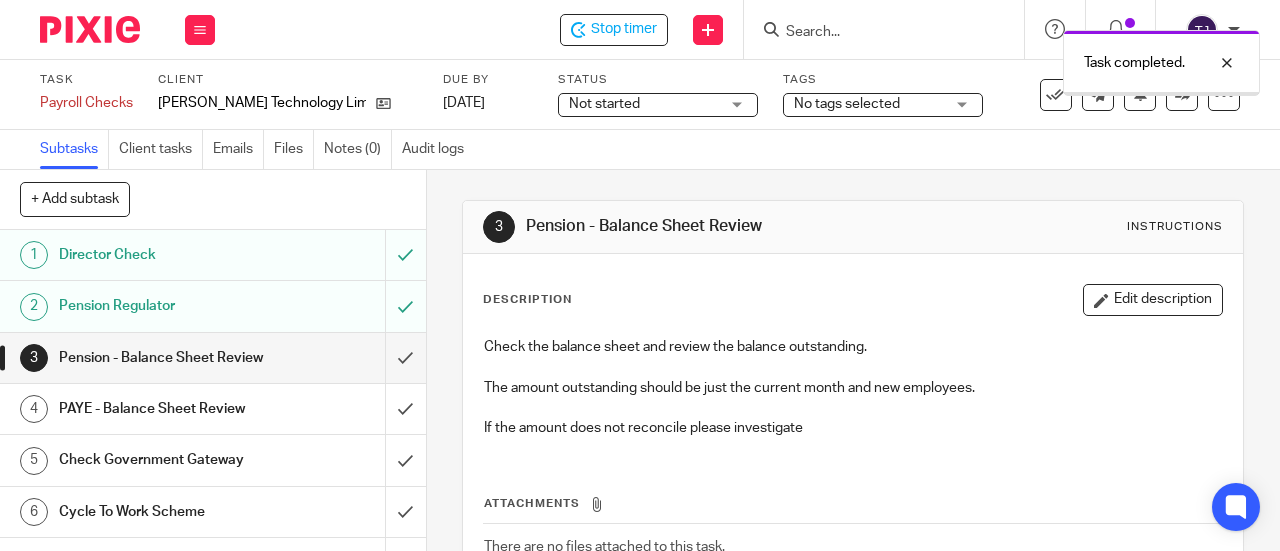 scroll, scrollTop: 0, scrollLeft: 0, axis: both 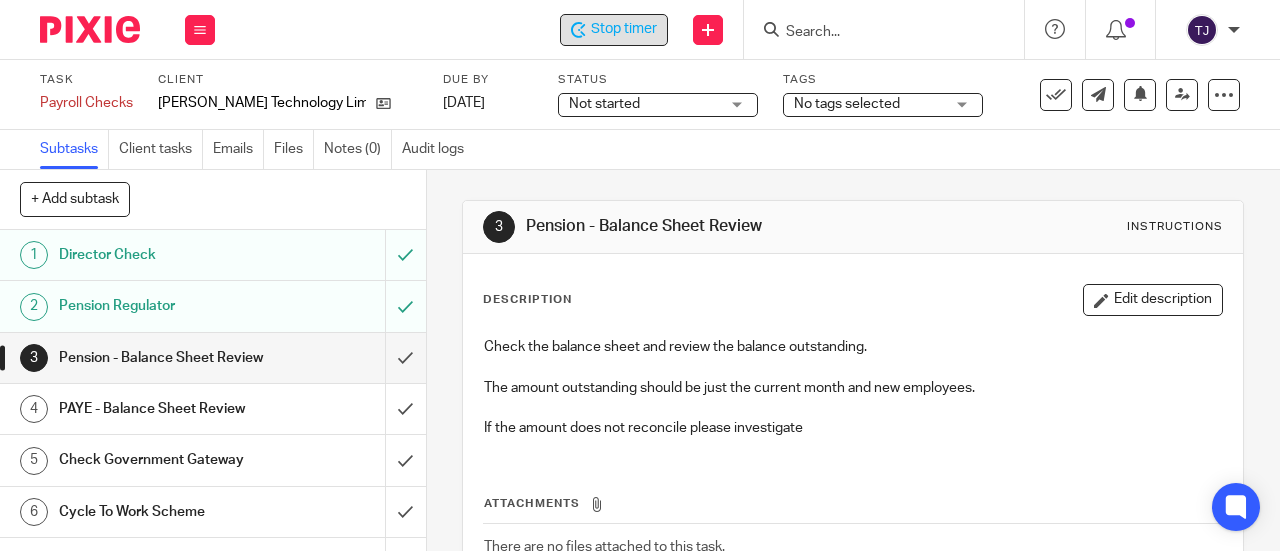 click on "Stop timer" at bounding box center (624, 29) 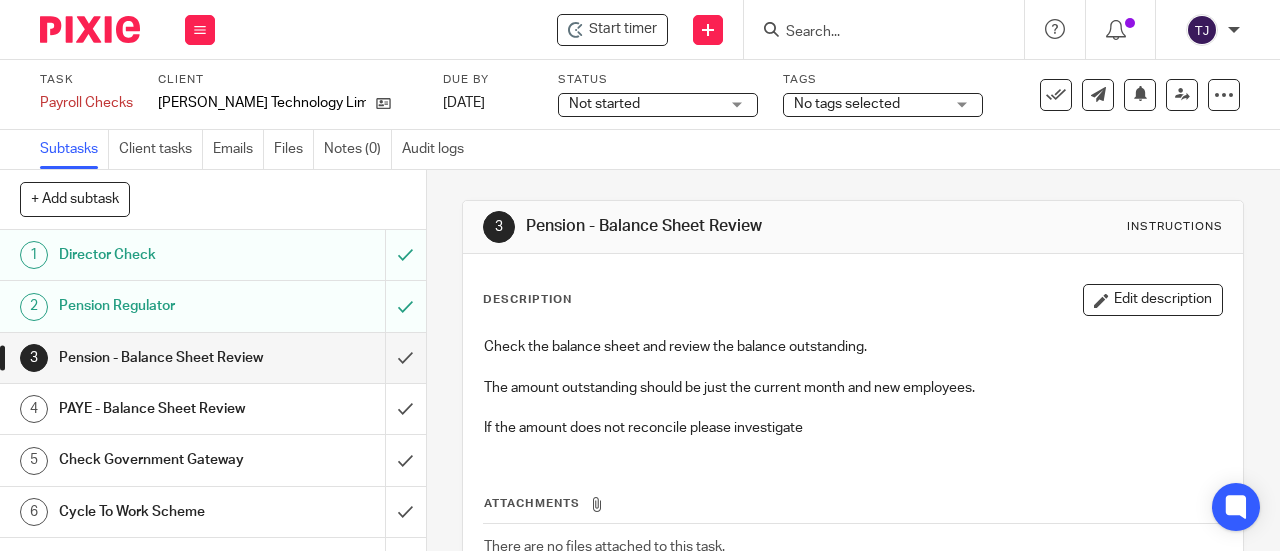 click at bounding box center [874, 33] 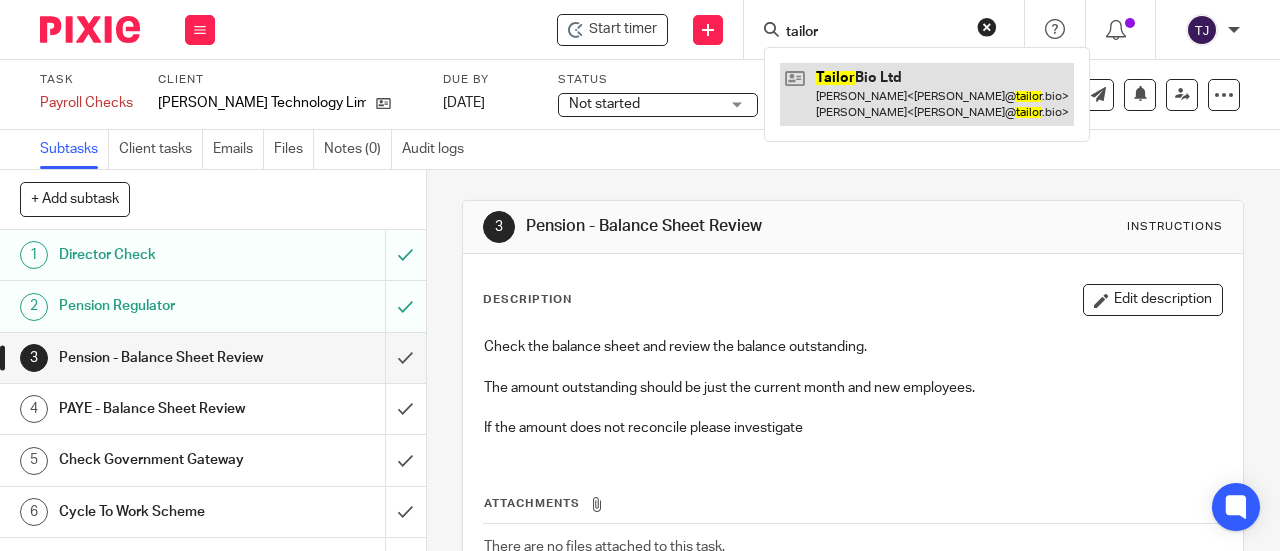 type on "tailor" 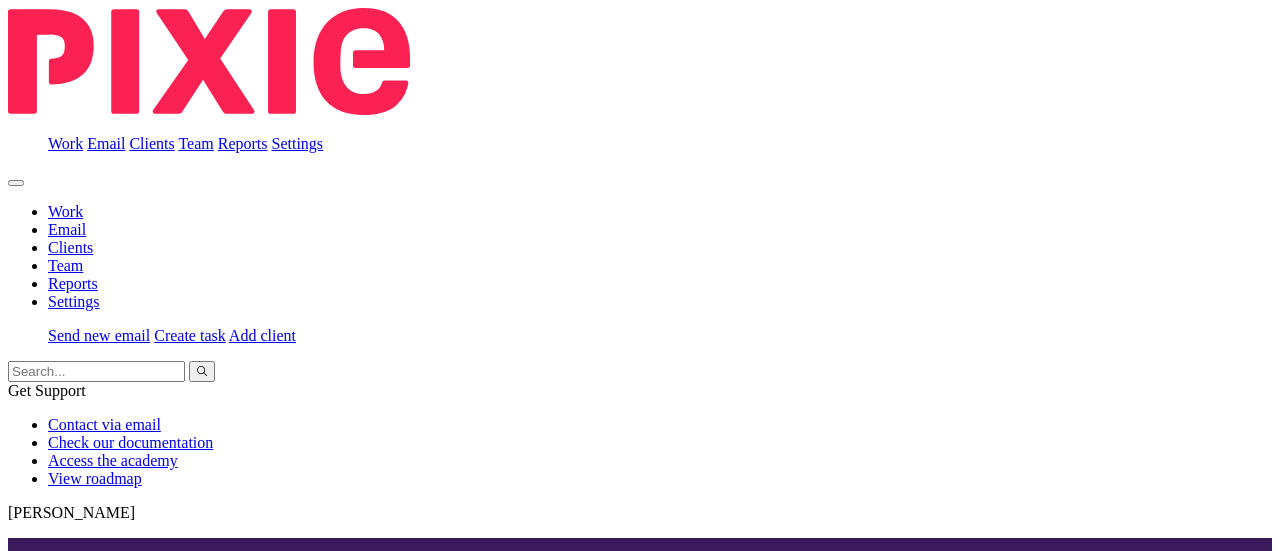 scroll, scrollTop: 0, scrollLeft: 0, axis: both 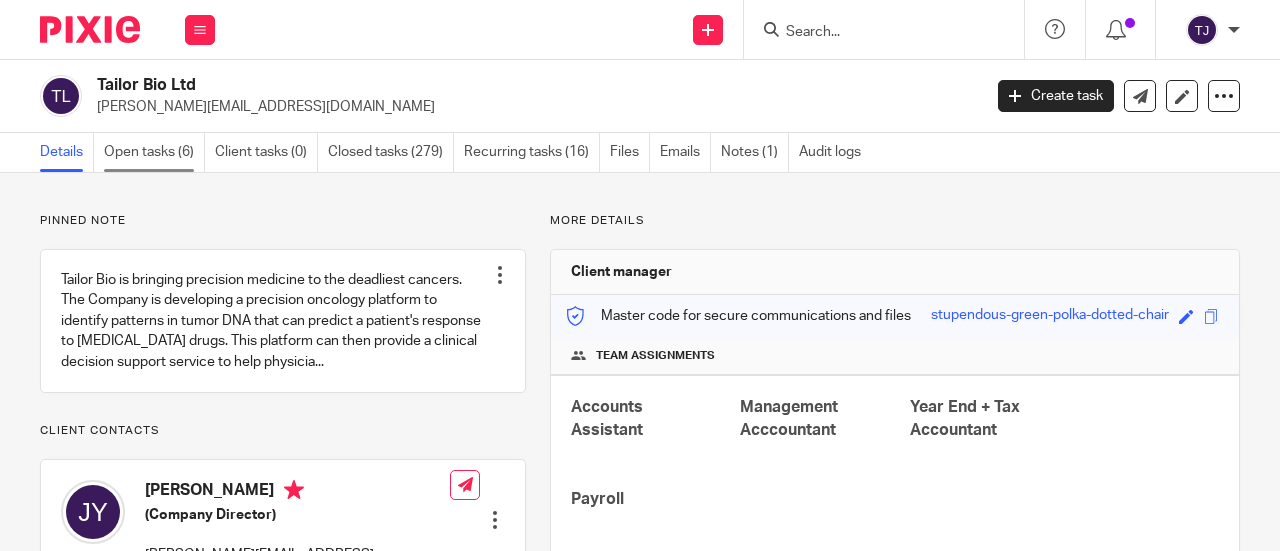 click on "Open tasks (6)" at bounding box center [154, 152] 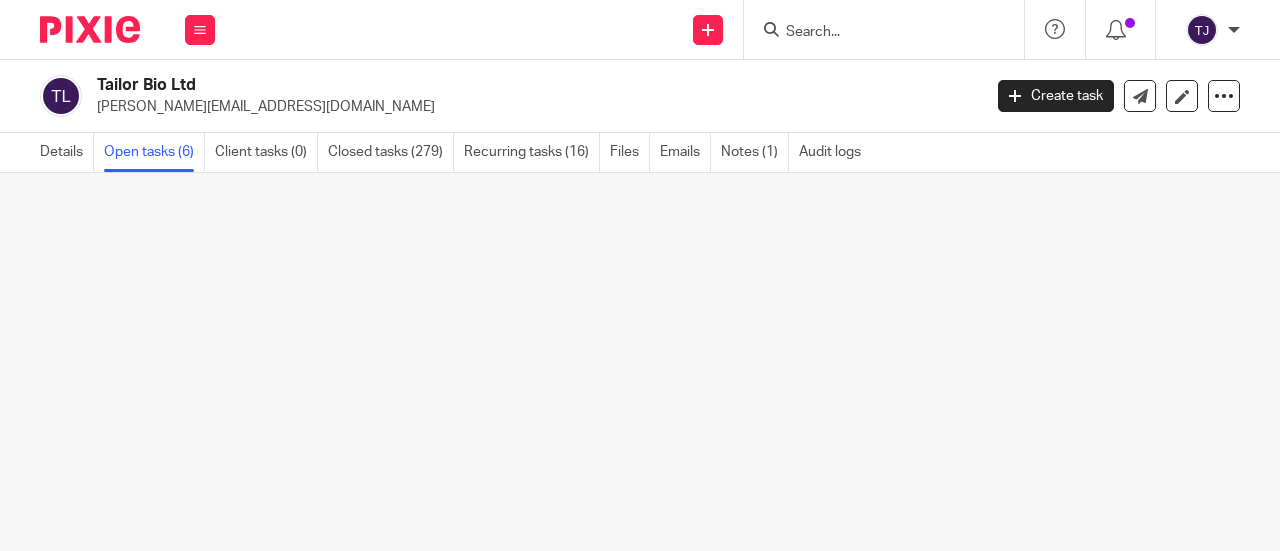 scroll, scrollTop: 0, scrollLeft: 0, axis: both 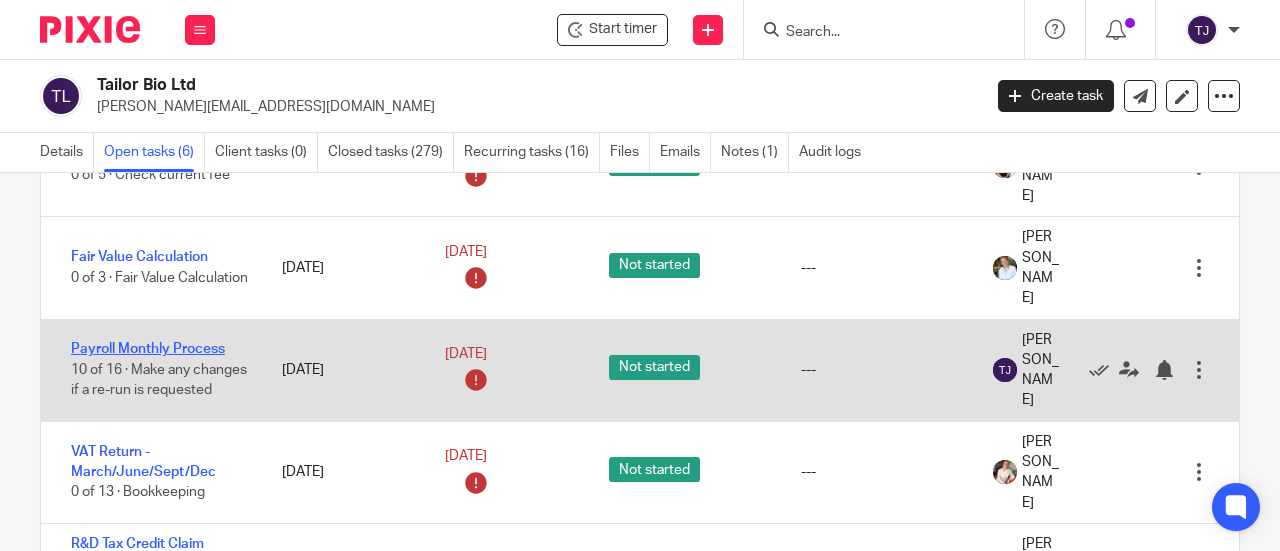 click on "Payroll Monthly Process" at bounding box center (148, 349) 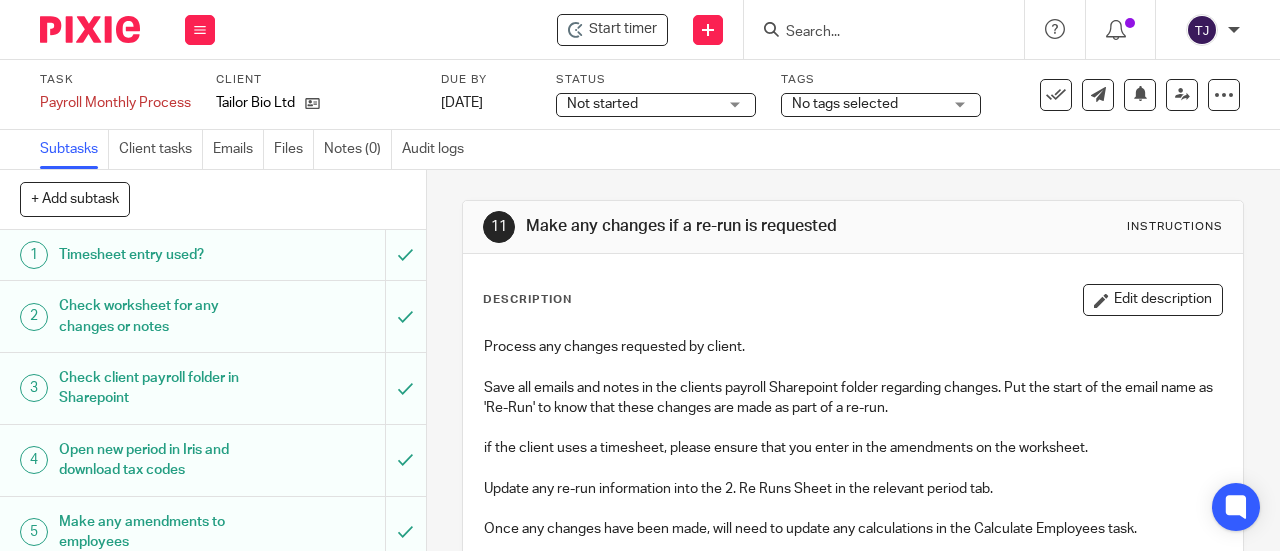 scroll, scrollTop: 0, scrollLeft: 0, axis: both 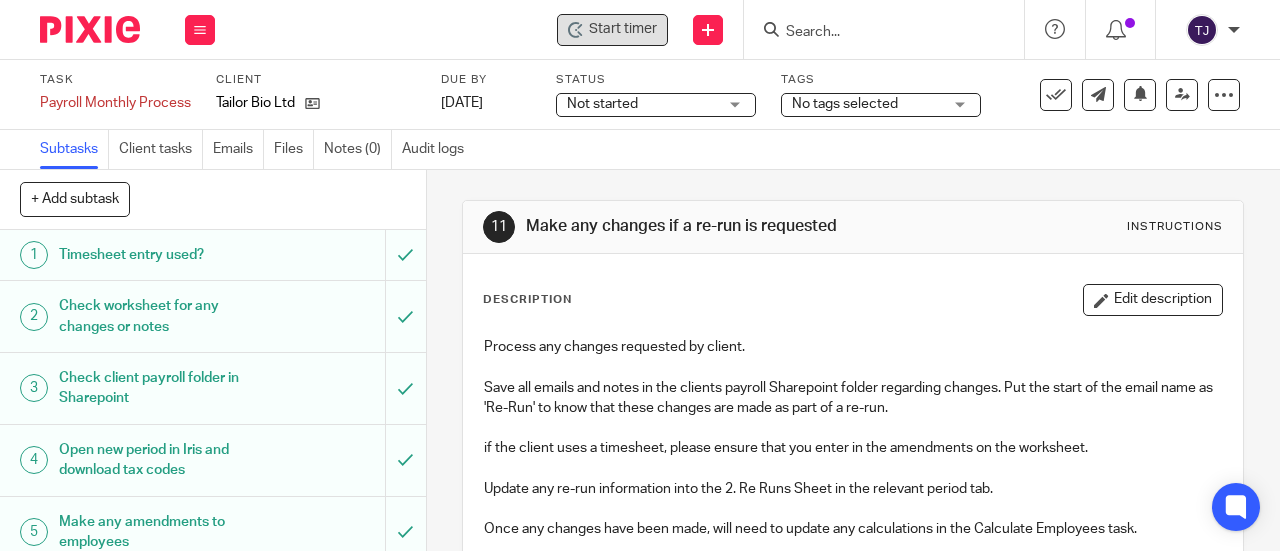 click on "Start timer" at bounding box center [623, 29] 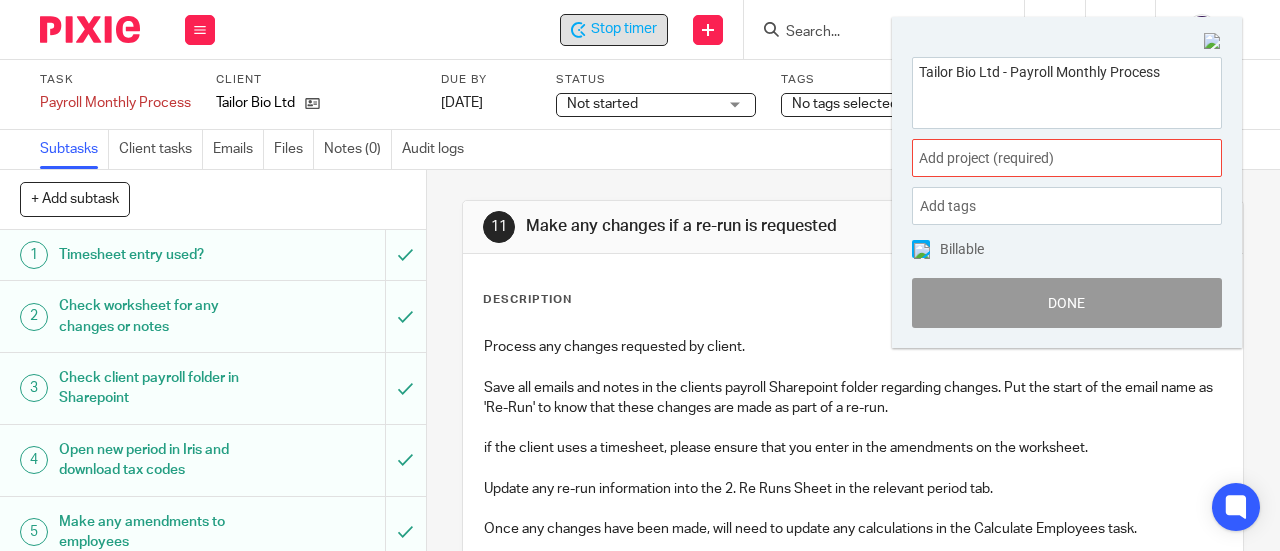 click on "Add project (required) :" at bounding box center (1045, 158) 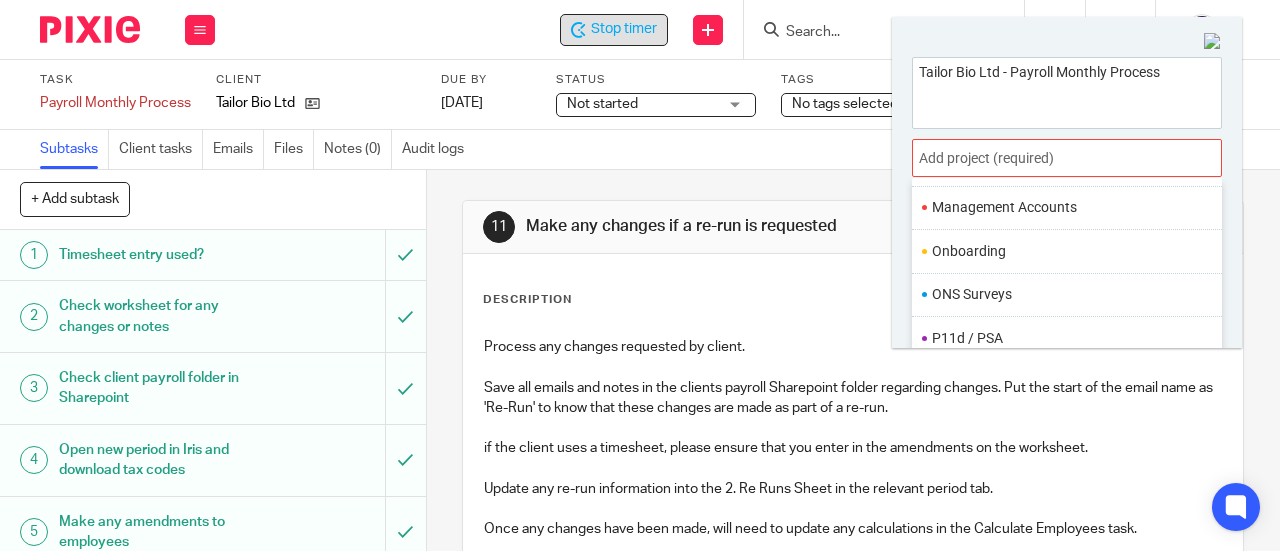scroll, scrollTop: 734, scrollLeft: 0, axis: vertical 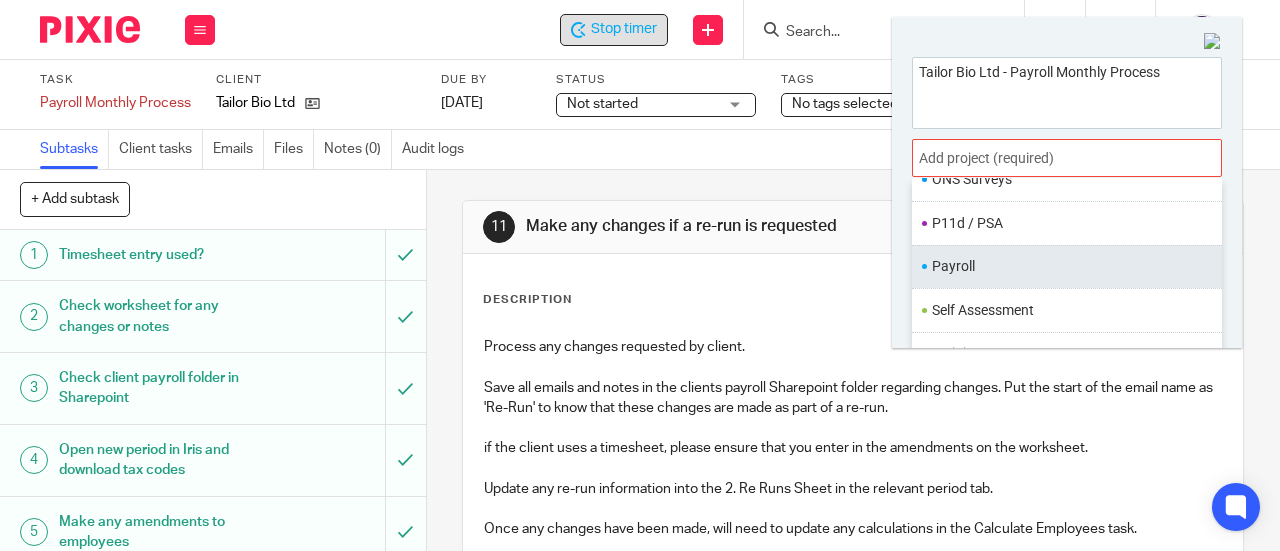 click on "Payroll" at bounding box center (1062, 266) 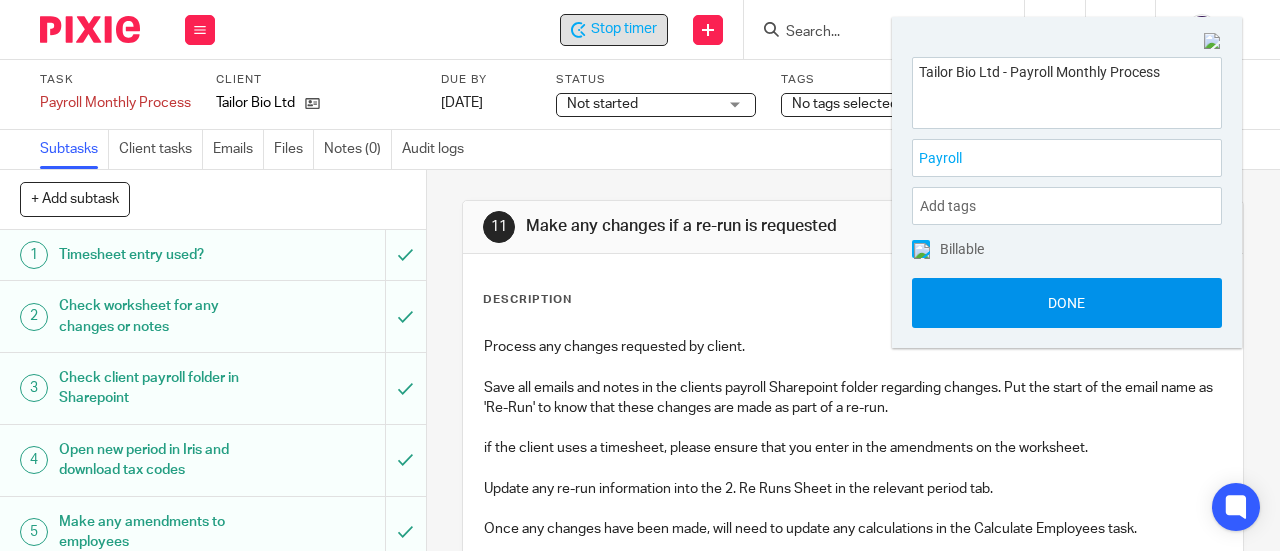 click on "Done" at bounding box center (1067, 303) 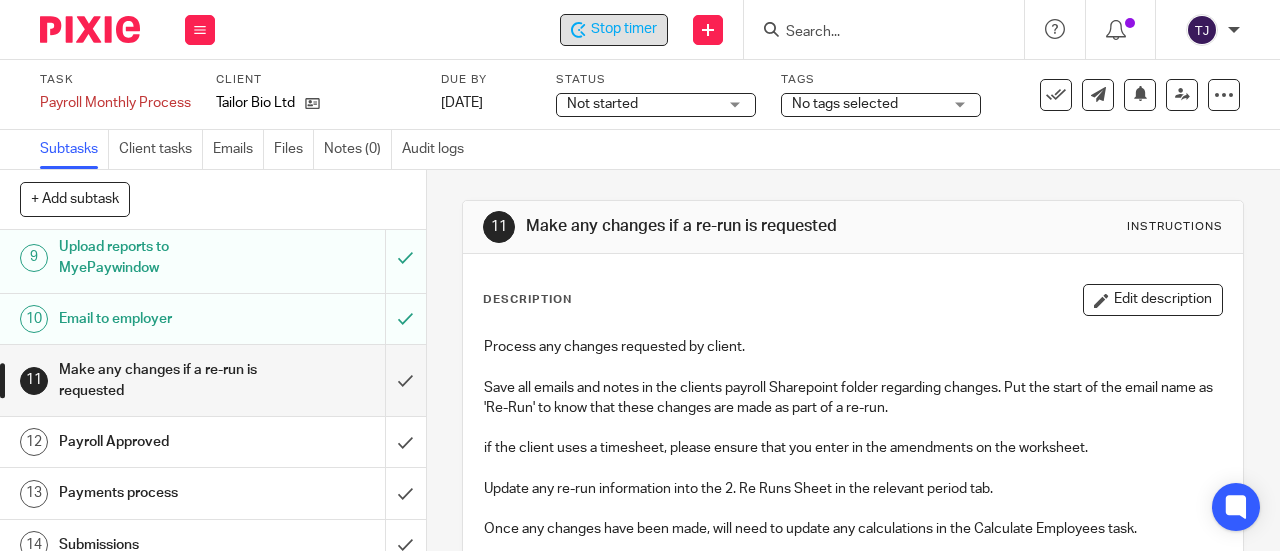 scroll, scrollTop: 600, scrollLeft: 0, axis: vertical 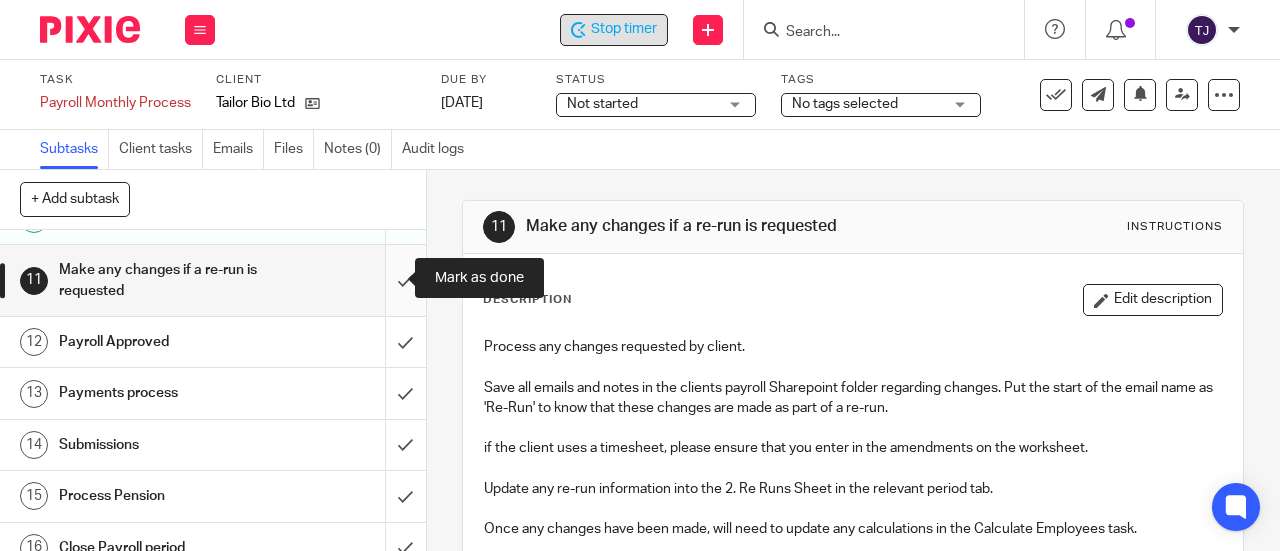 click at bounding box center (213, 280) 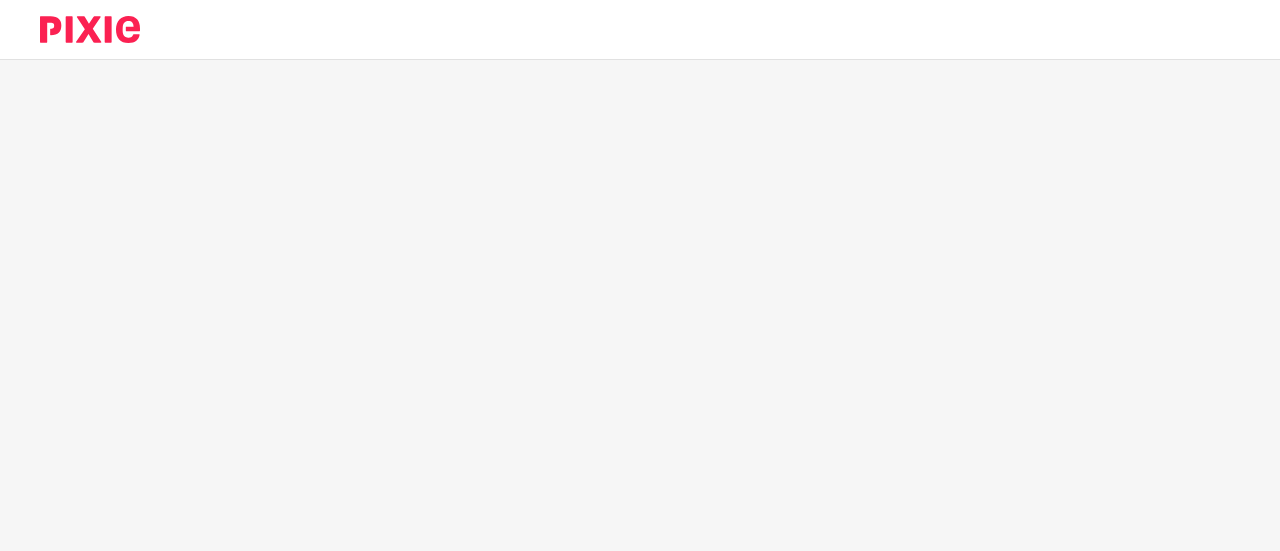scroll, scrollTop: 0, scrollLeft: 0, axis: both 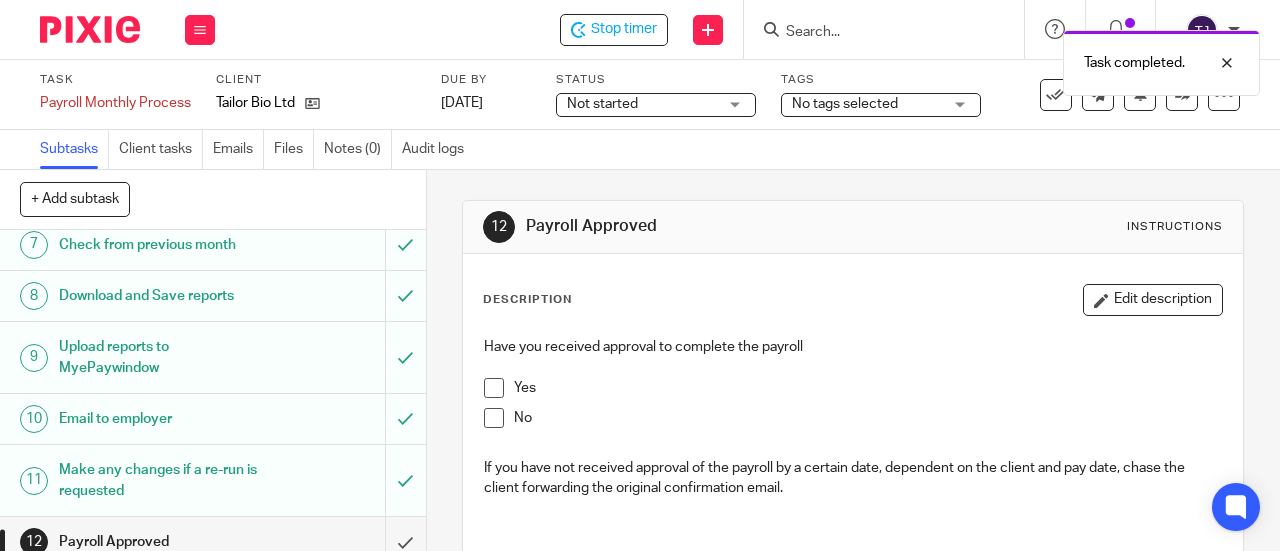 click at bounding box center [494, 388] 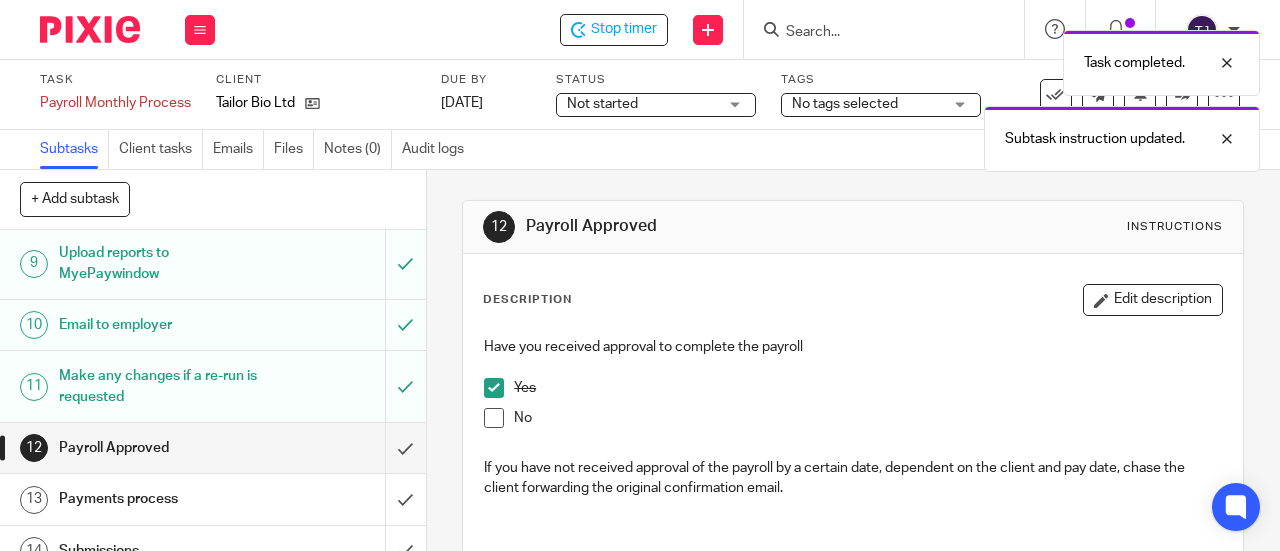 scroll, scrollTop: 600, scrollLeft: 0, axis: vertical 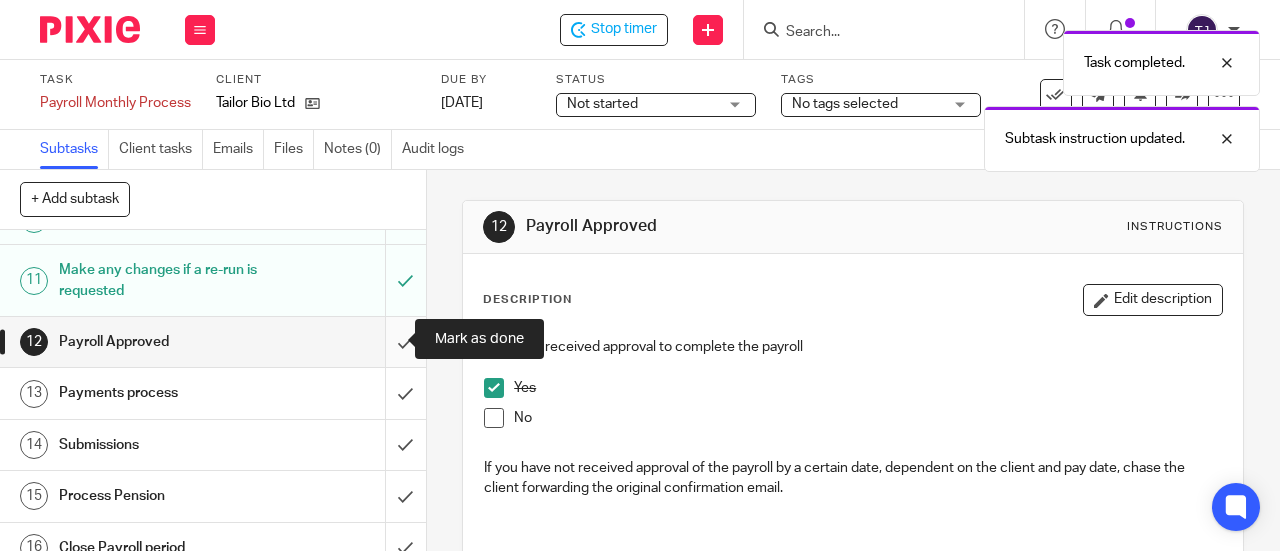 click at bounding box center [213, 342] 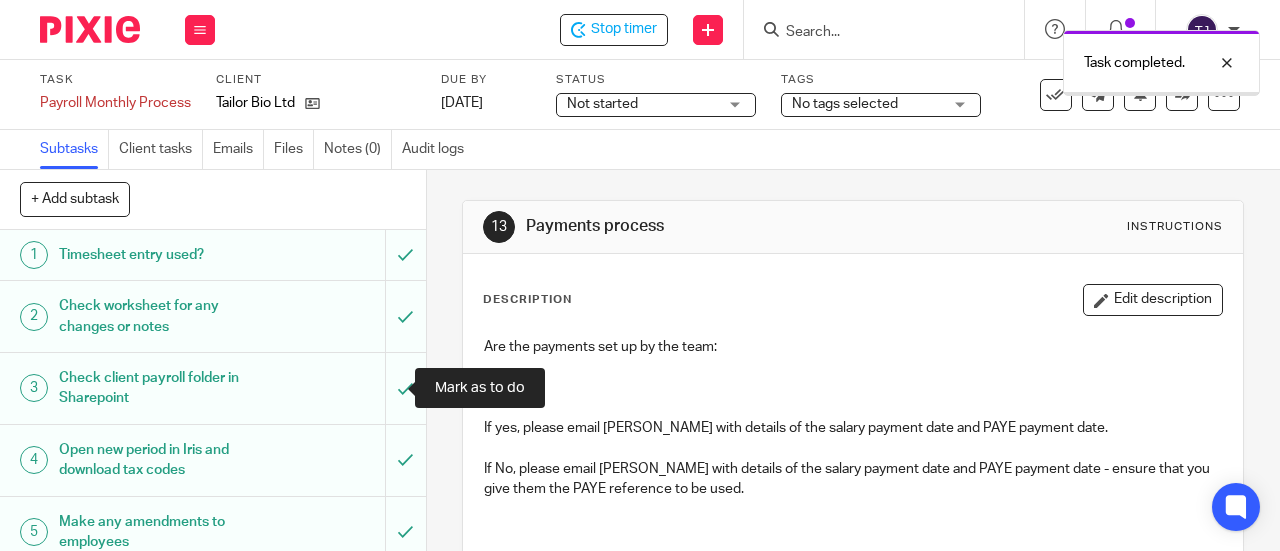 scroll, scrollTop: 0, scrollLeft: 0, axis: both 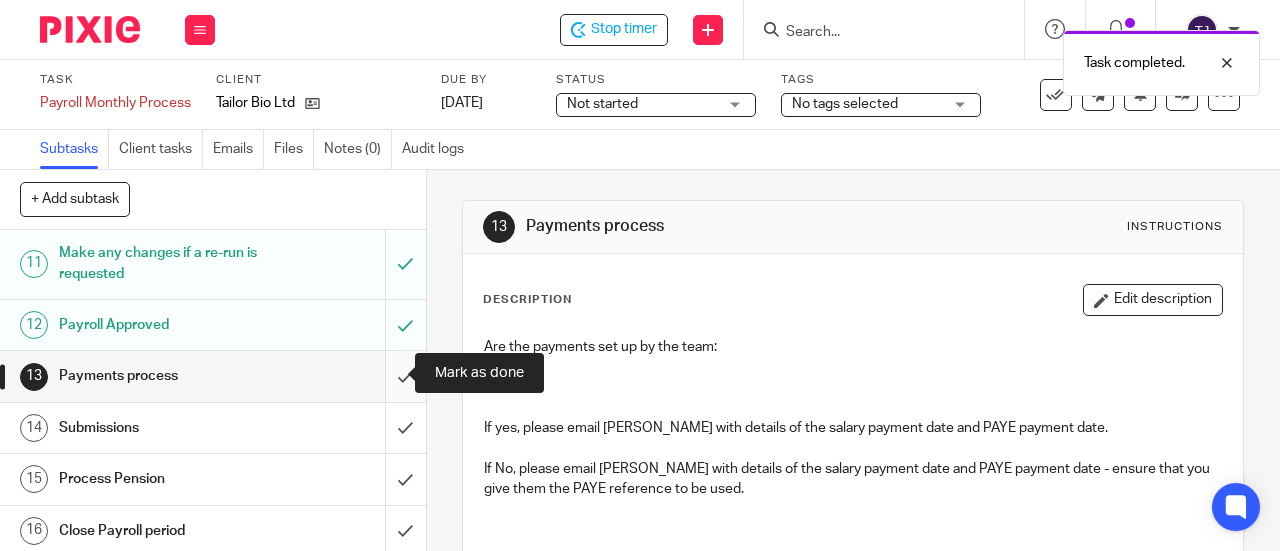 click at bounding box center [213, 376] 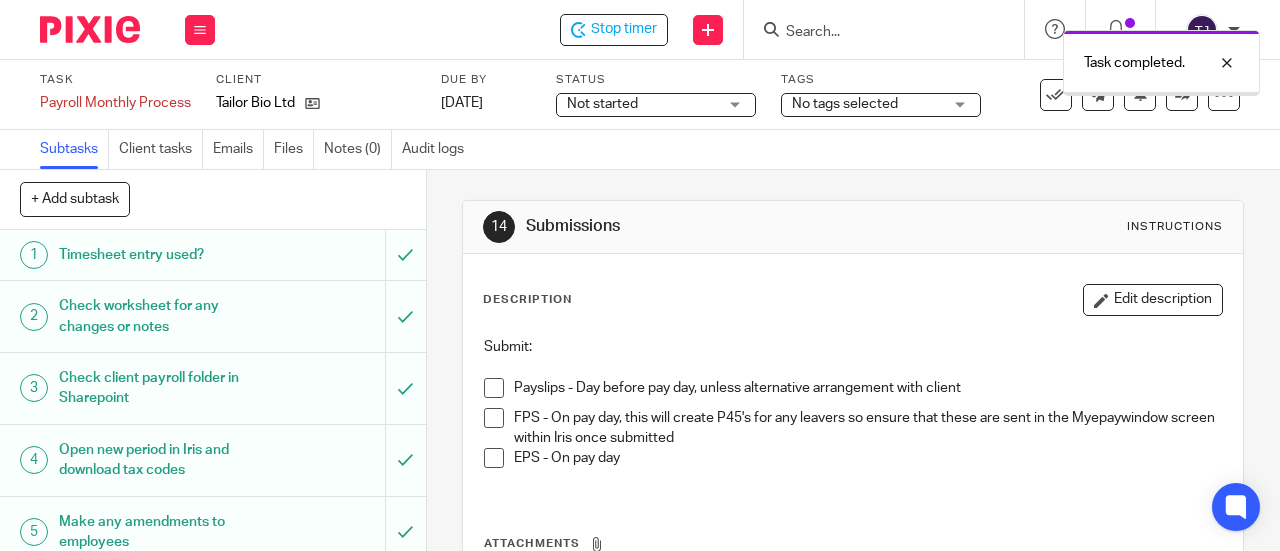 scroll, scrollTop: 0, scrollLeft: 0, axis: both 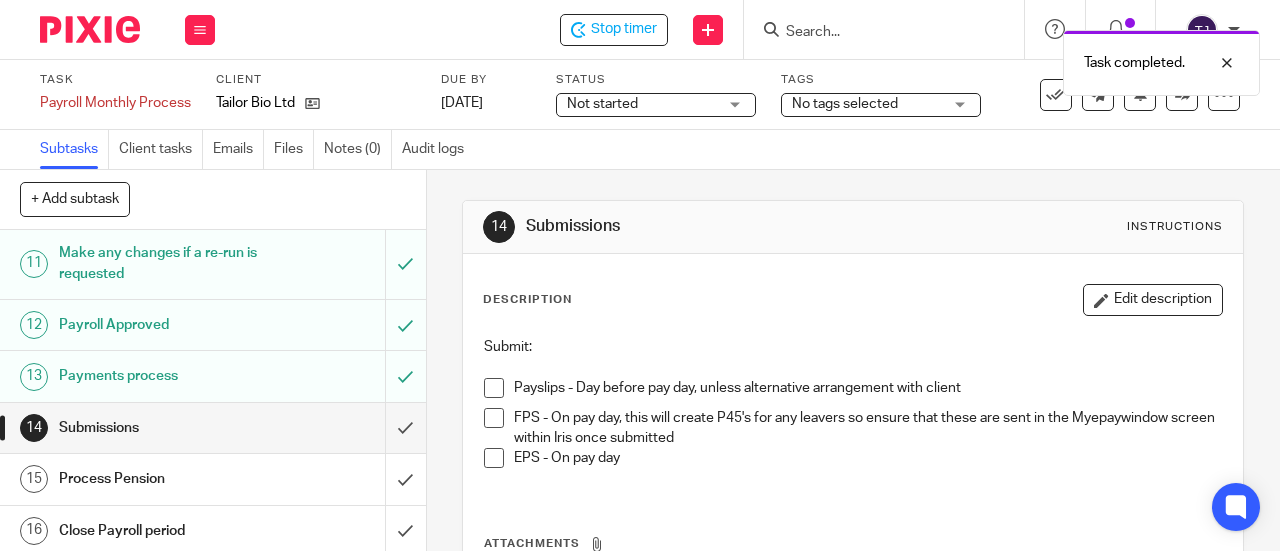 click at bounding box center (494, 388) 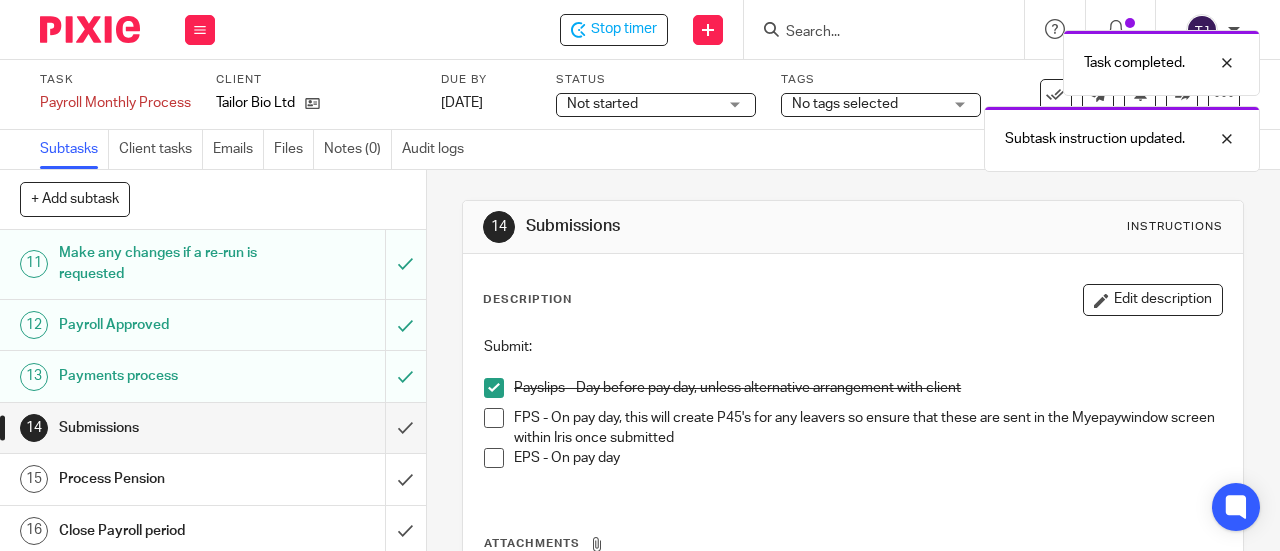 click at bounding box center [494, 418] 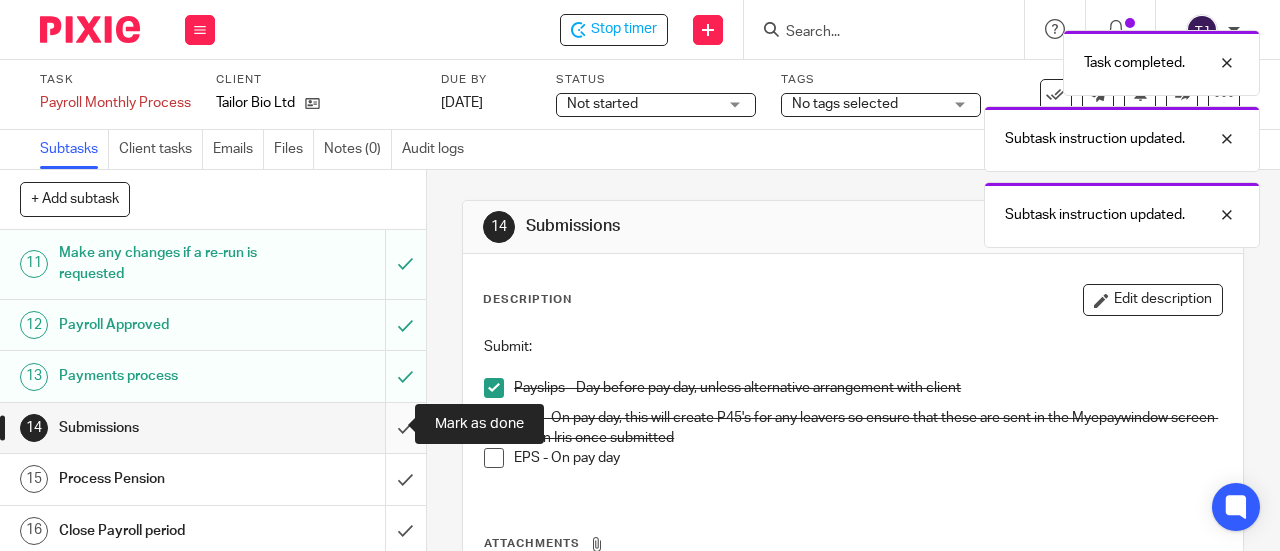 click at bounding box center [213, 428] 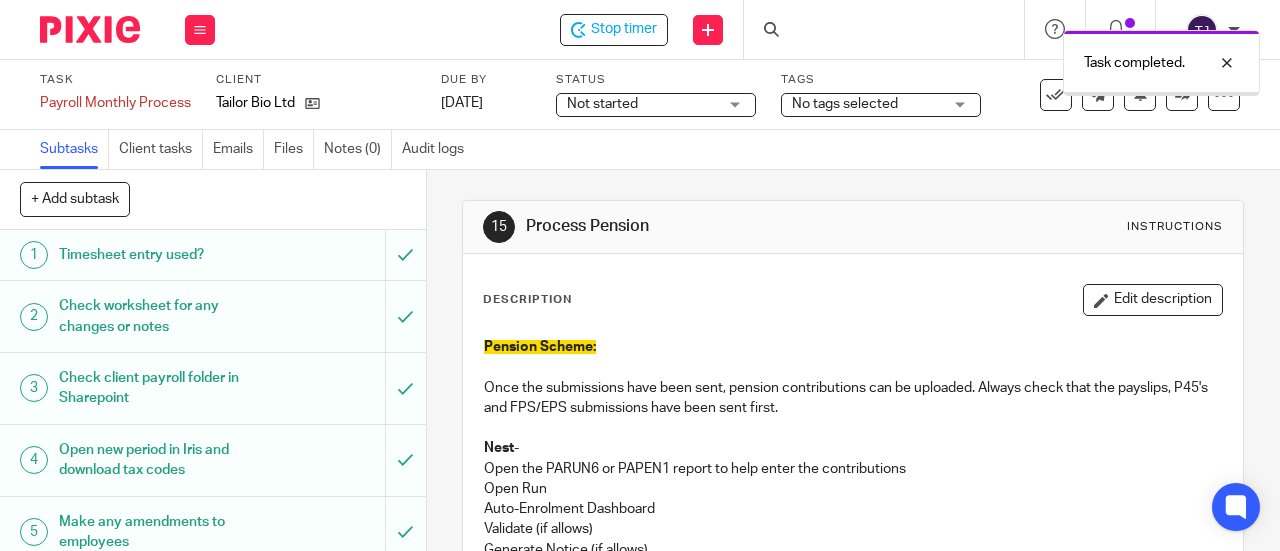 scroll, scrollTop: 0, scrollLeft: 0, axis: both 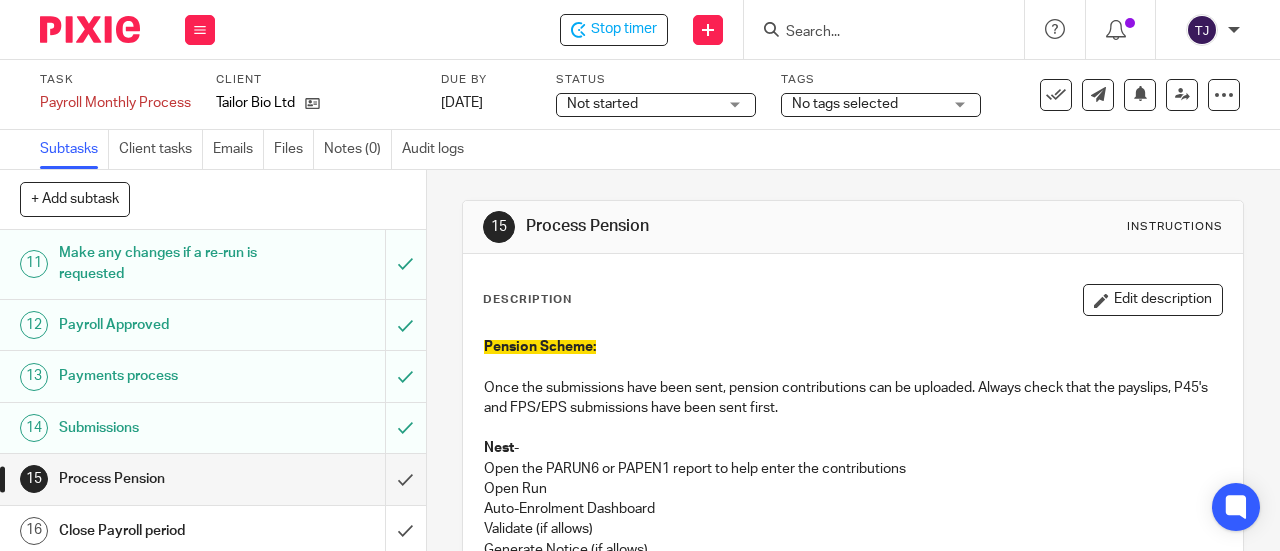 click on "Open the PARUN6 or PAPEN1 report to help enter the contributions" at bounding box center [853, 469] 